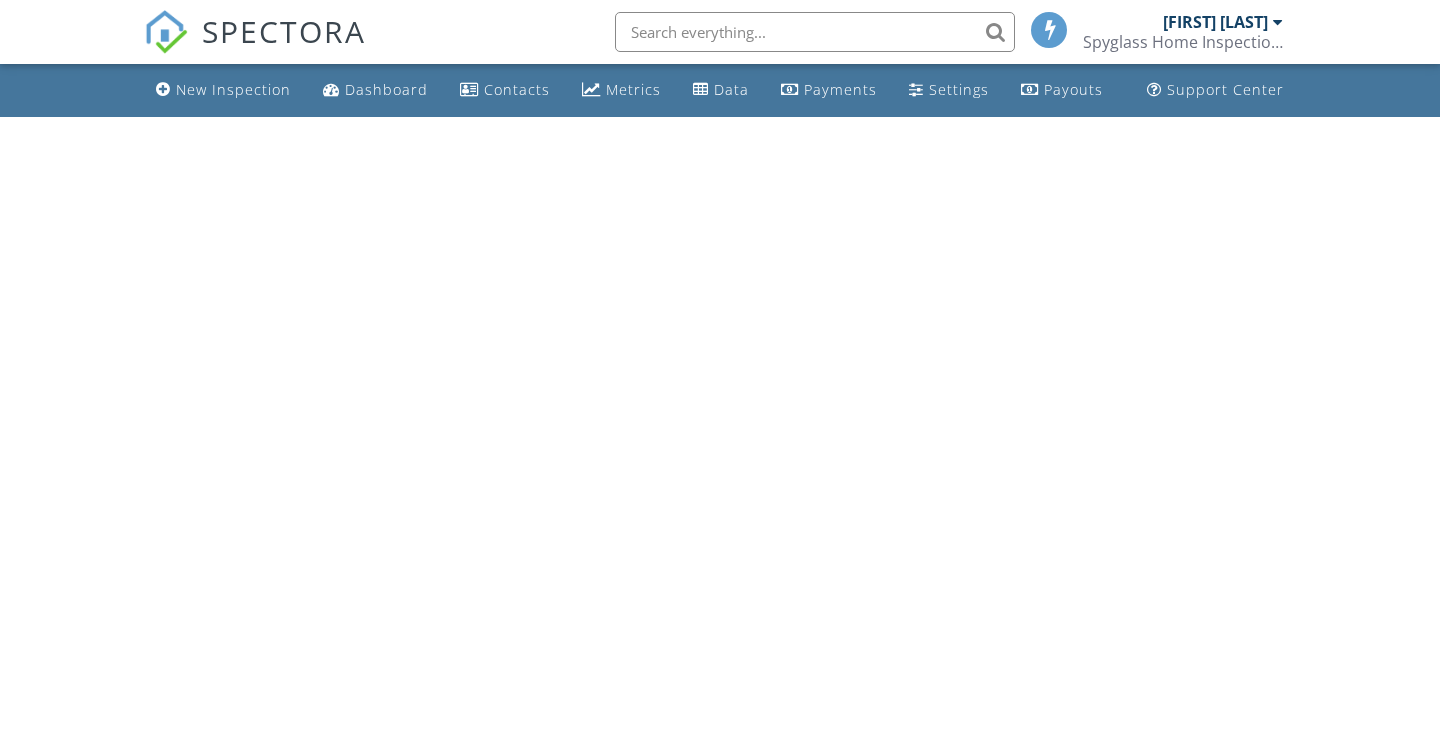 scroll, scrollTop: 0, scrollLeft: 0, axis: both 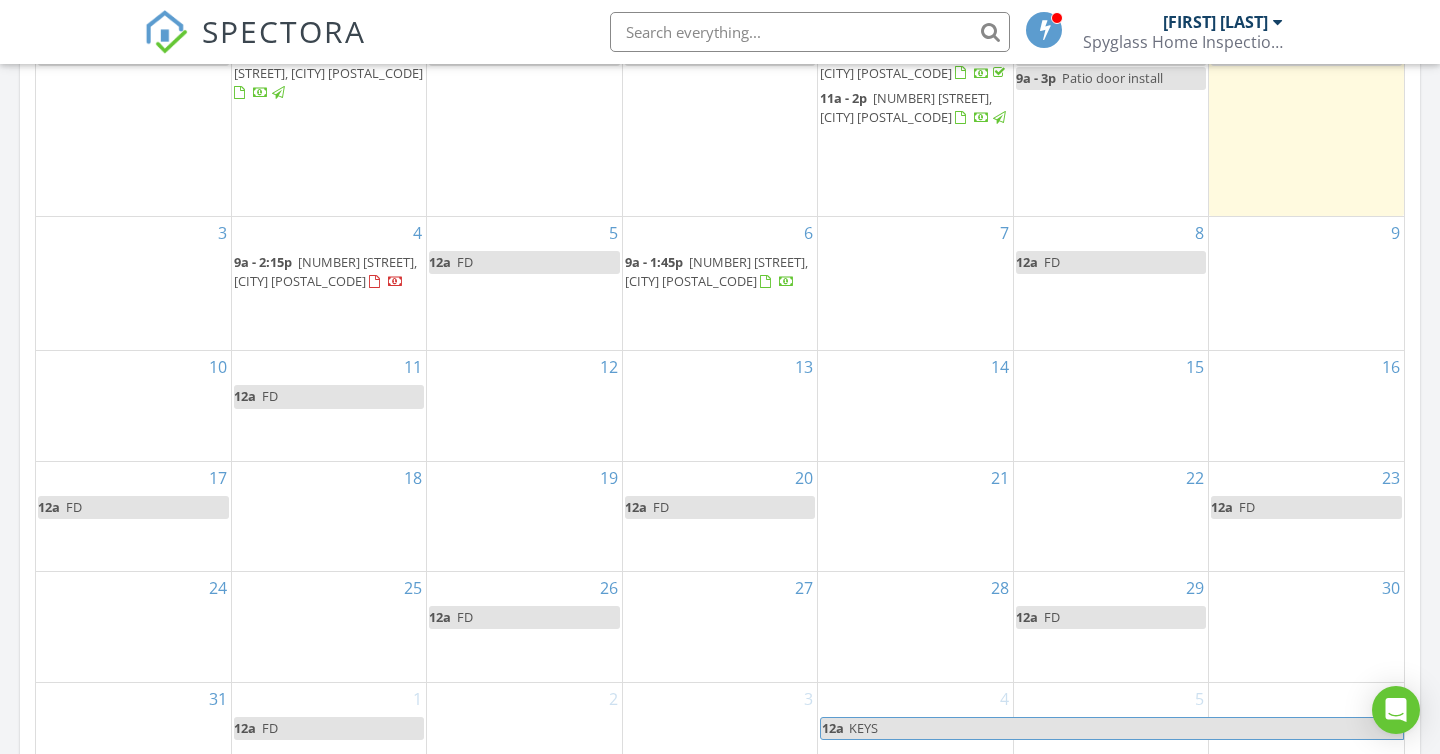 click on "[NUMBER] [STREET], [CITY] [POSTAL_CODE]" at bounding box center [325, 271] 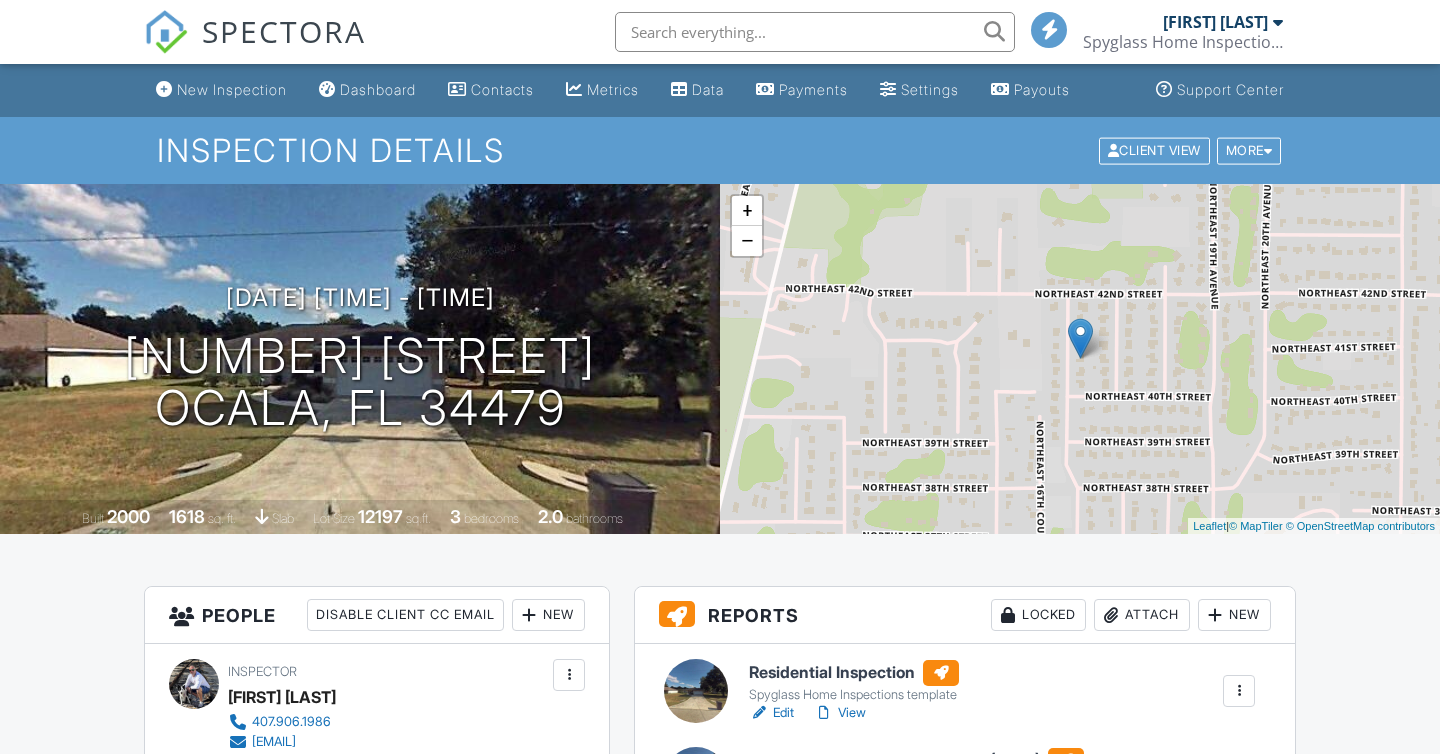 scroll, scrollTop: 0, scrollLeft: 0, axis: both 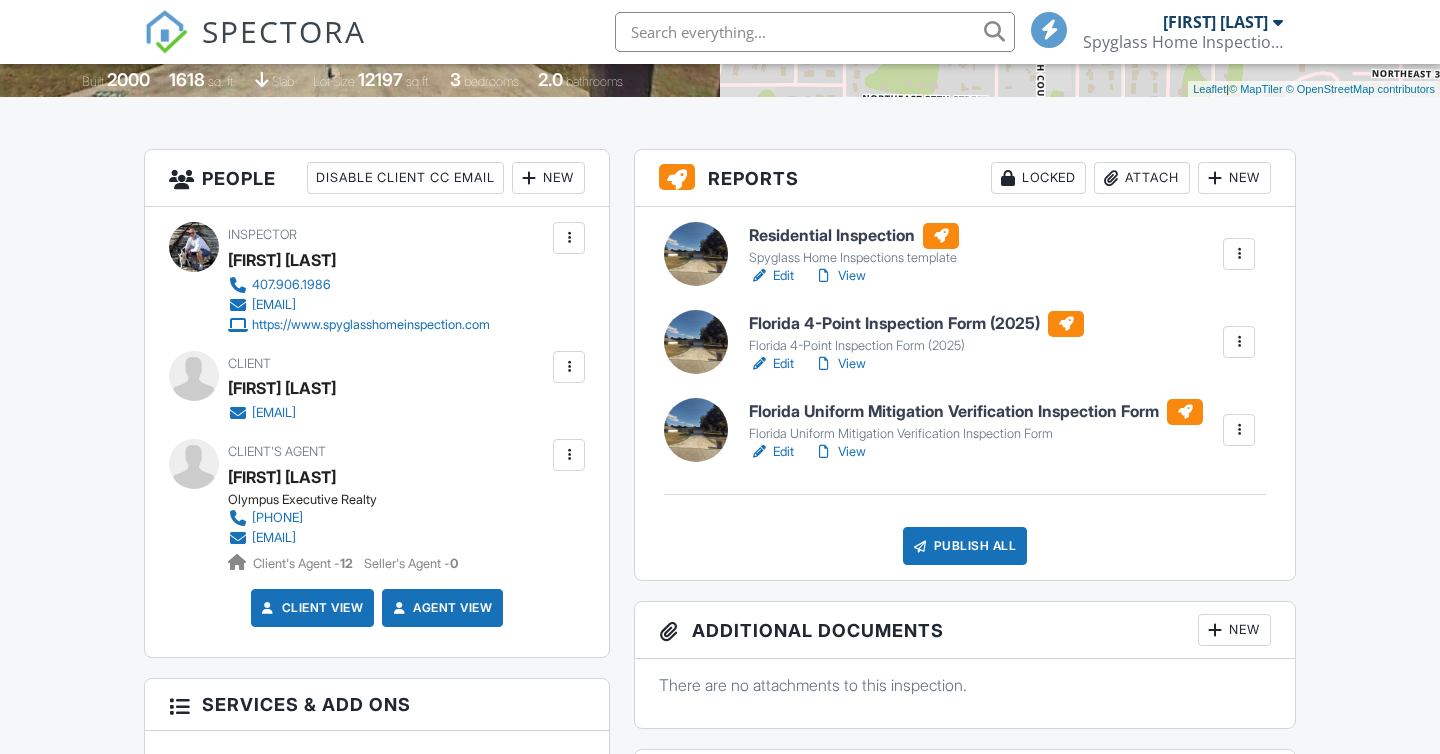 click on "Florida 4-Point Inspection Form (2025)" at bounding box center (916, 324) 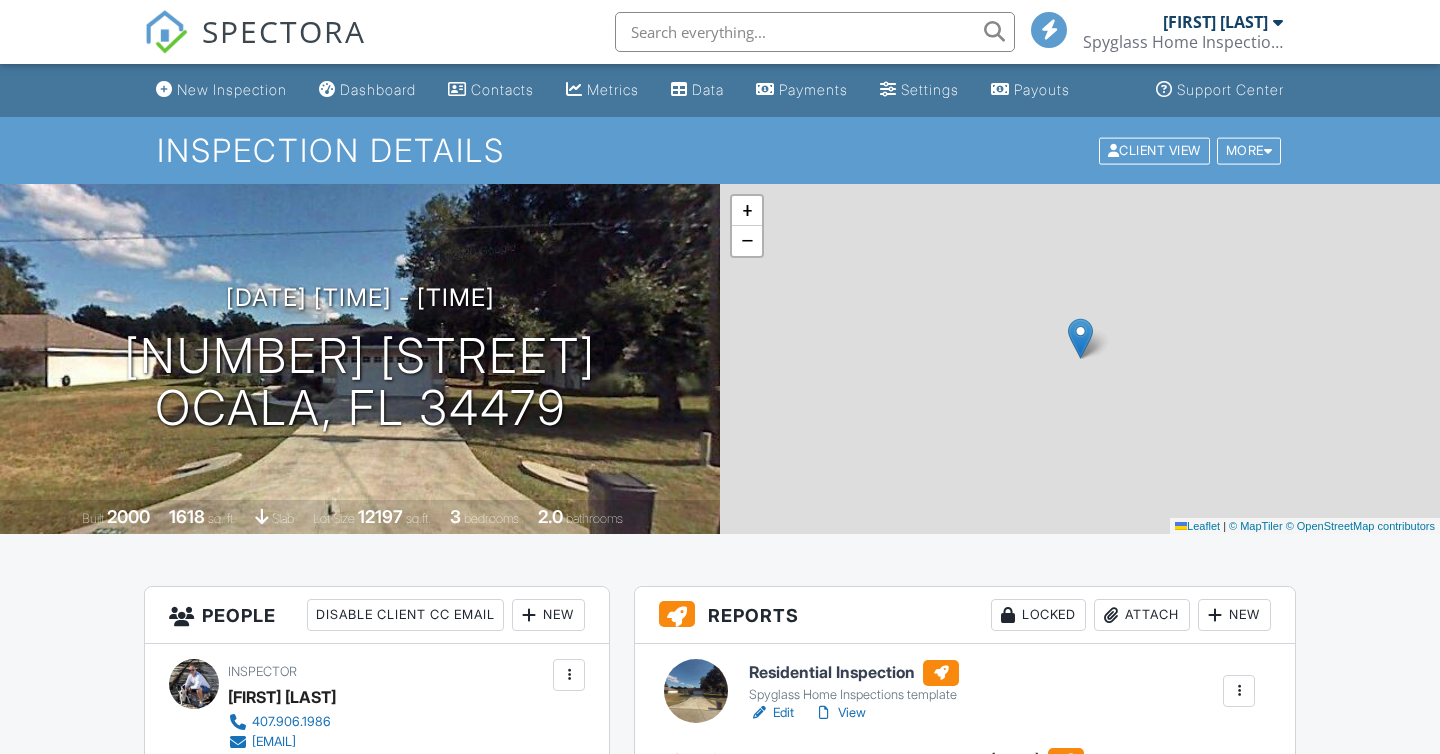 scroll, scrollTop: 0, scrollLeft: 0, axis: both 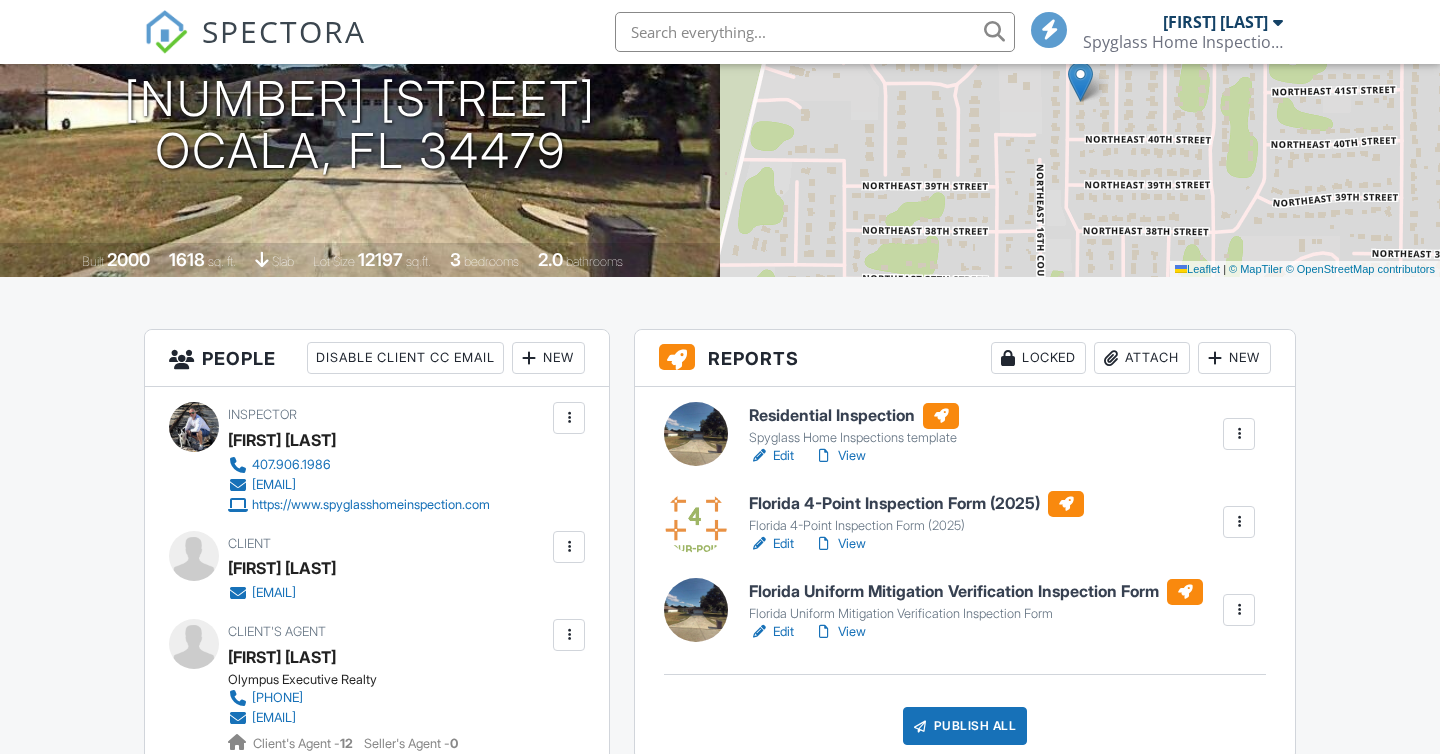 click at bounding box center [696, 610] 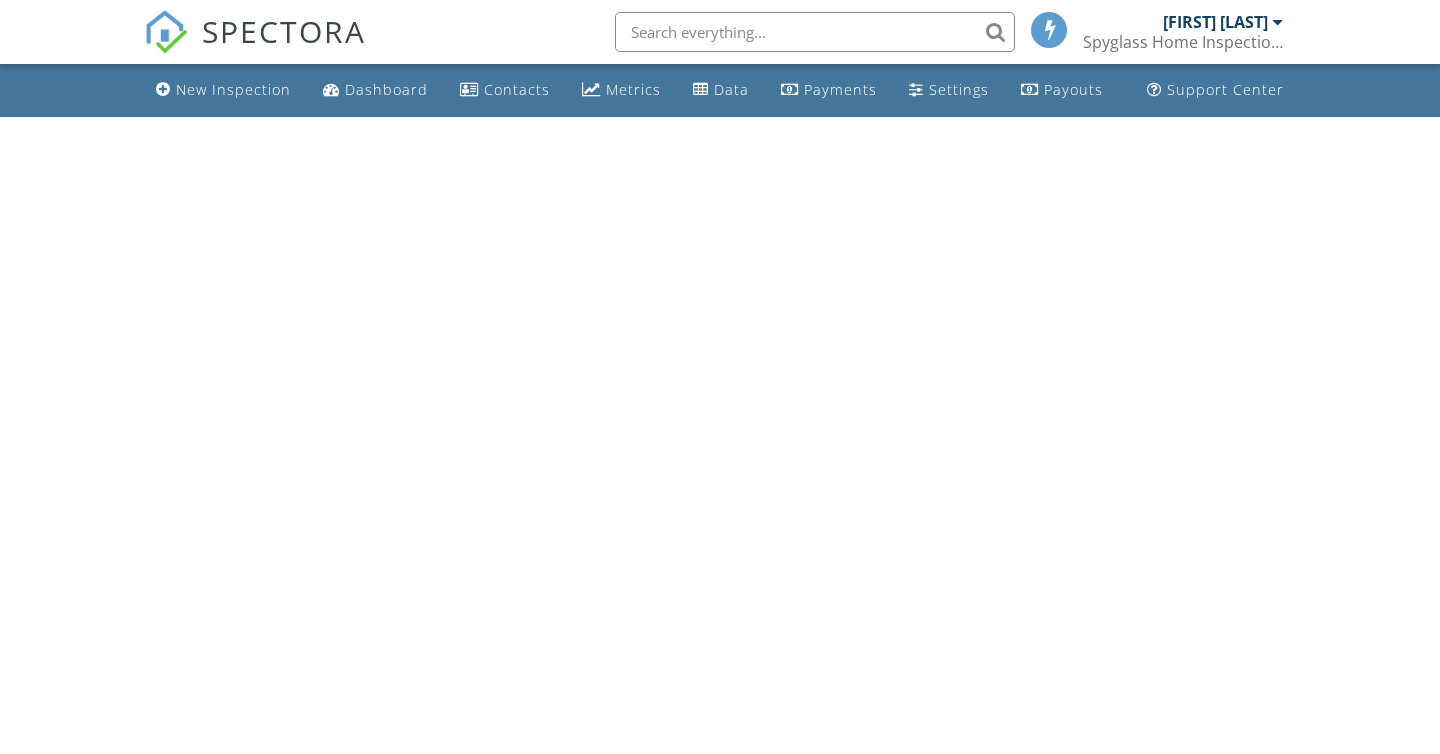 scroll, scrollTop: 0, scrollLeft: 0, axis: both 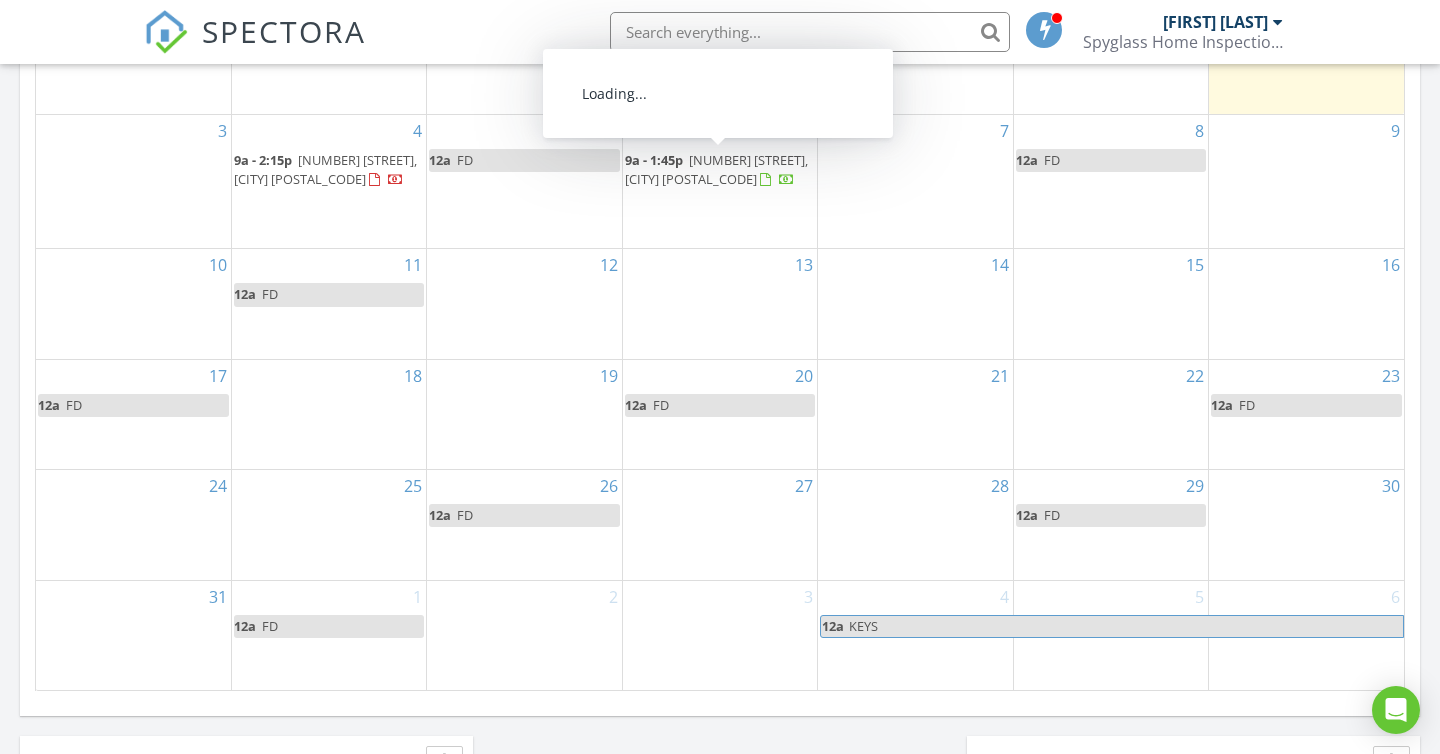 click on "9a - 1:45p" at bounding box center [654, 160] 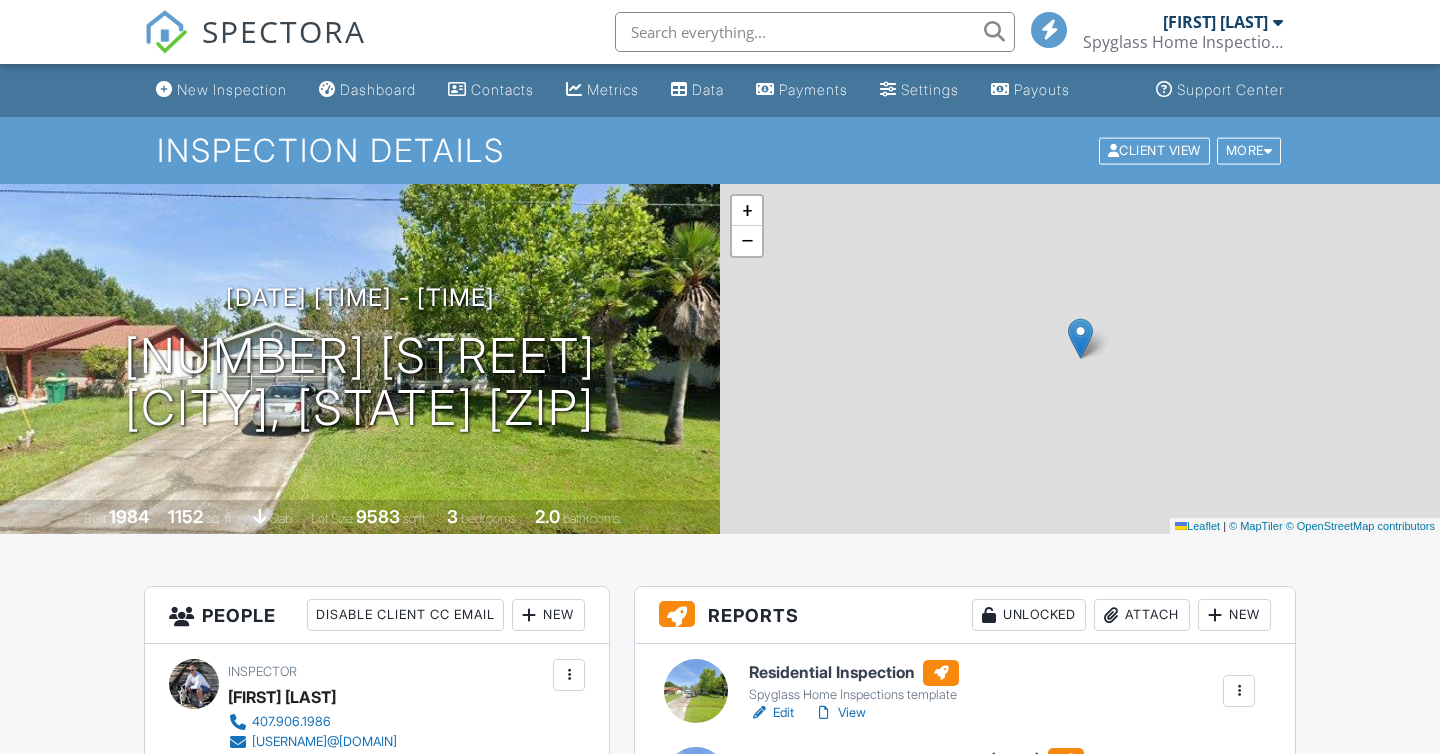scroll, scrollTop: 0, scrollLeft: 0, axis: both 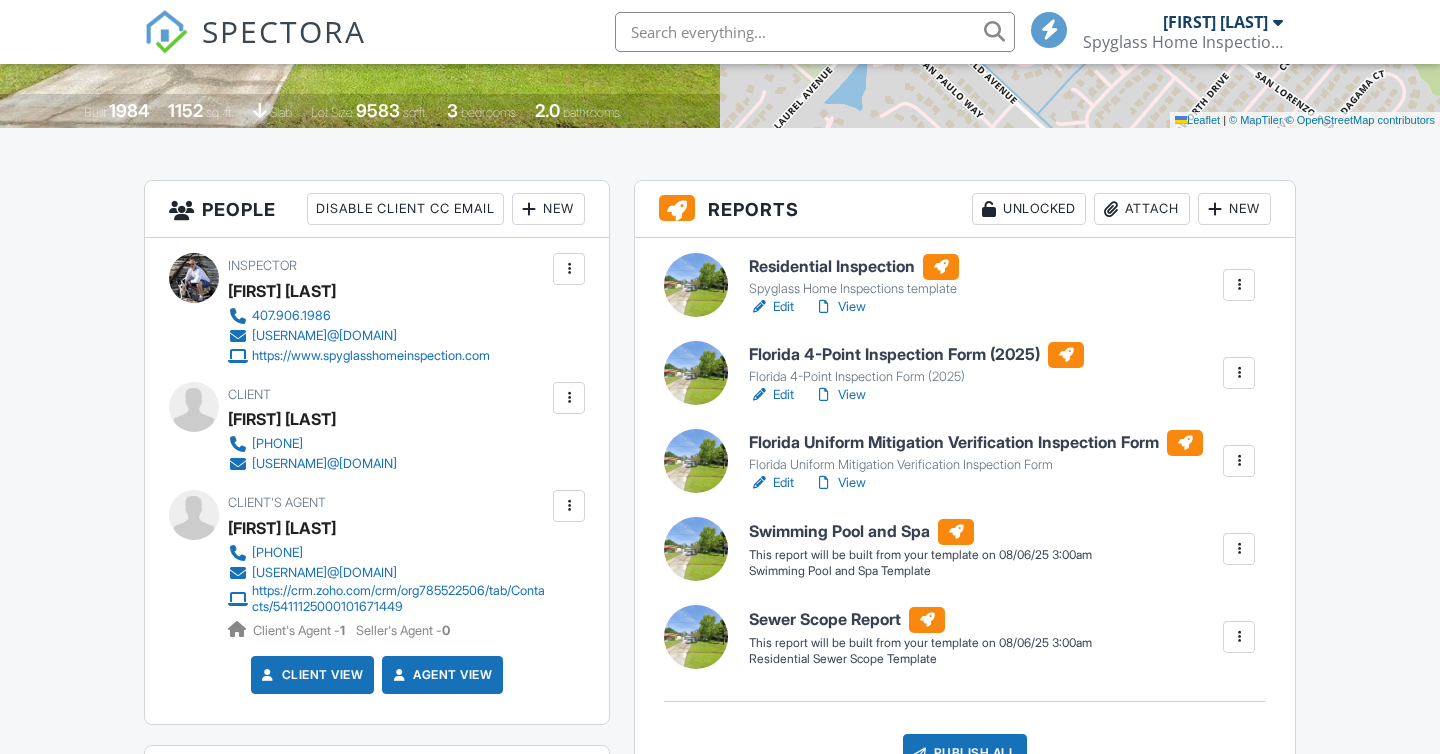 click at bounding box center (696, 373) 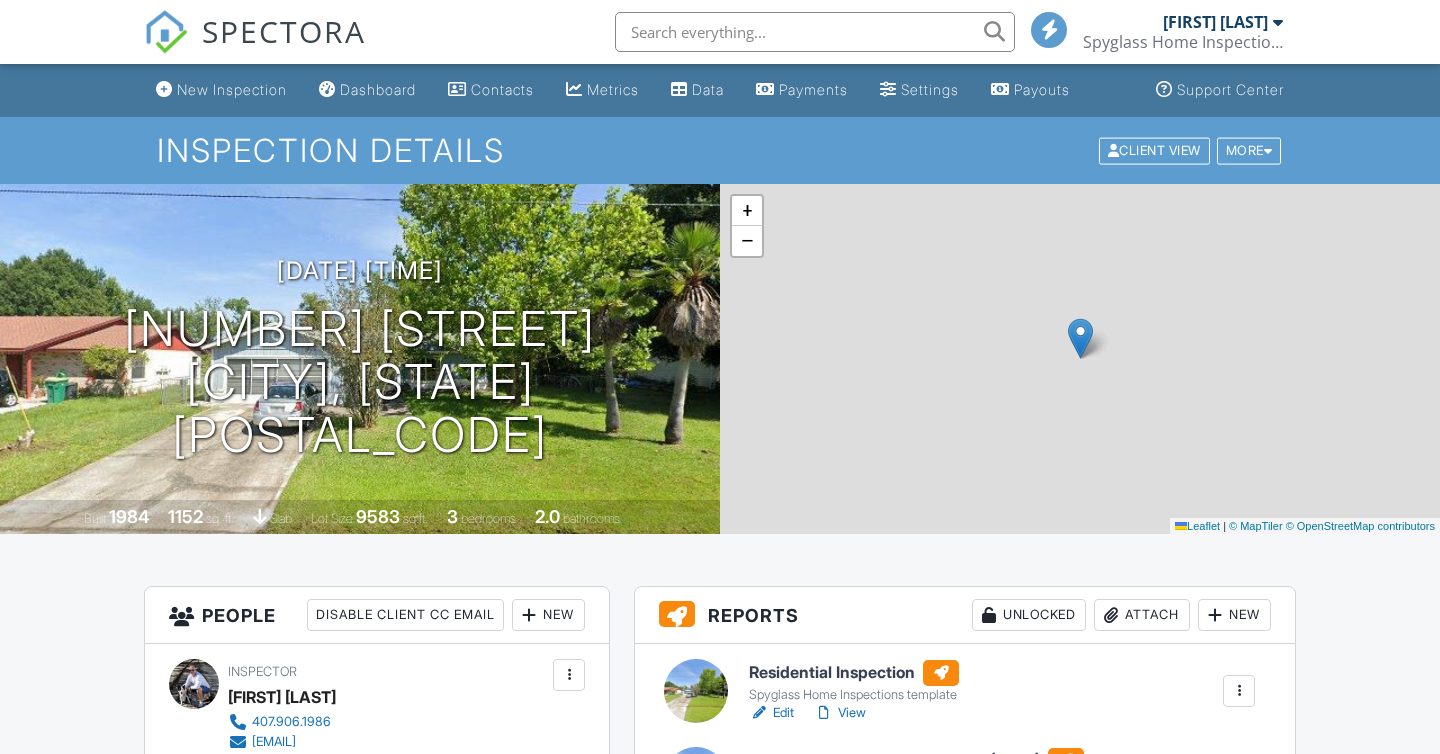 scroll, scrollTop: 0, scrollLeft: 0, axis: both 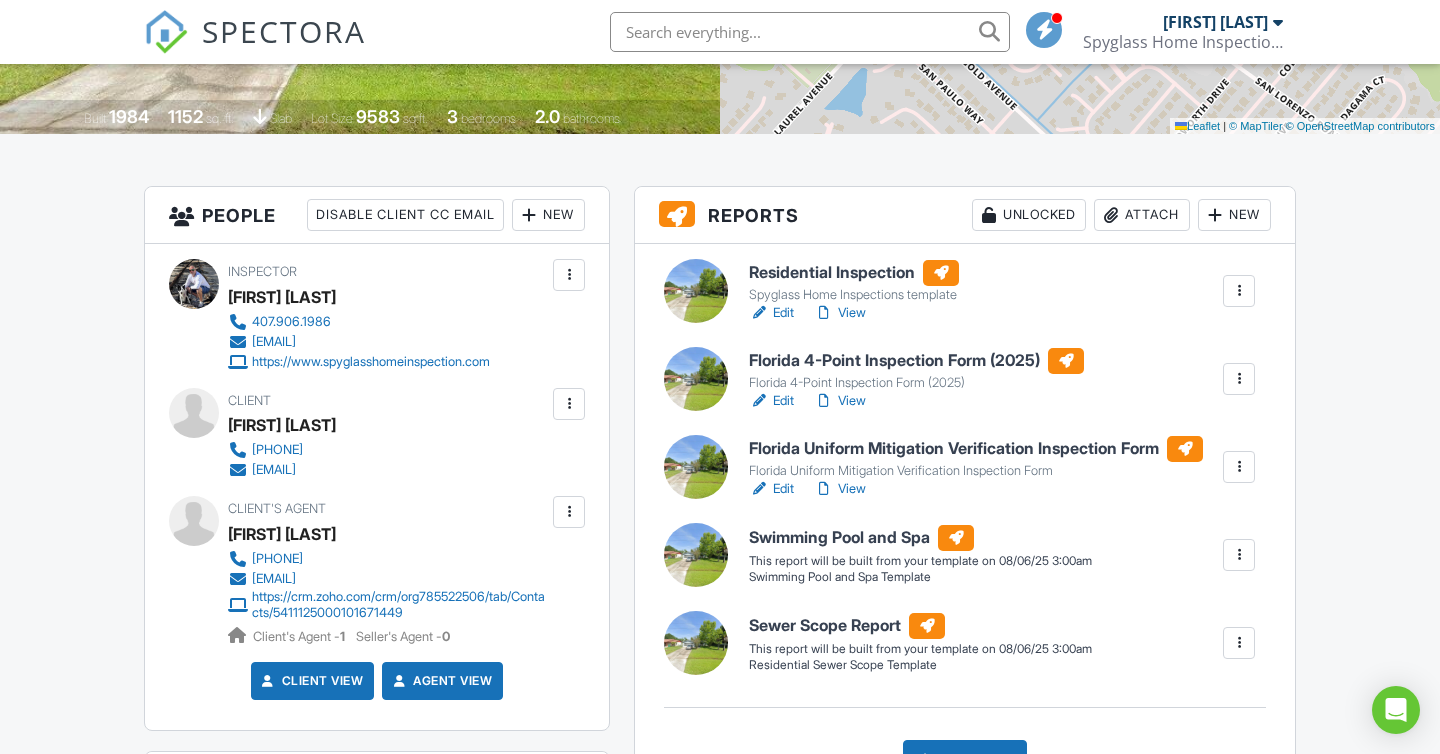 click on "Florida Uniform Mitigation Verification Inspection Form" at bounding box center (976, 449) 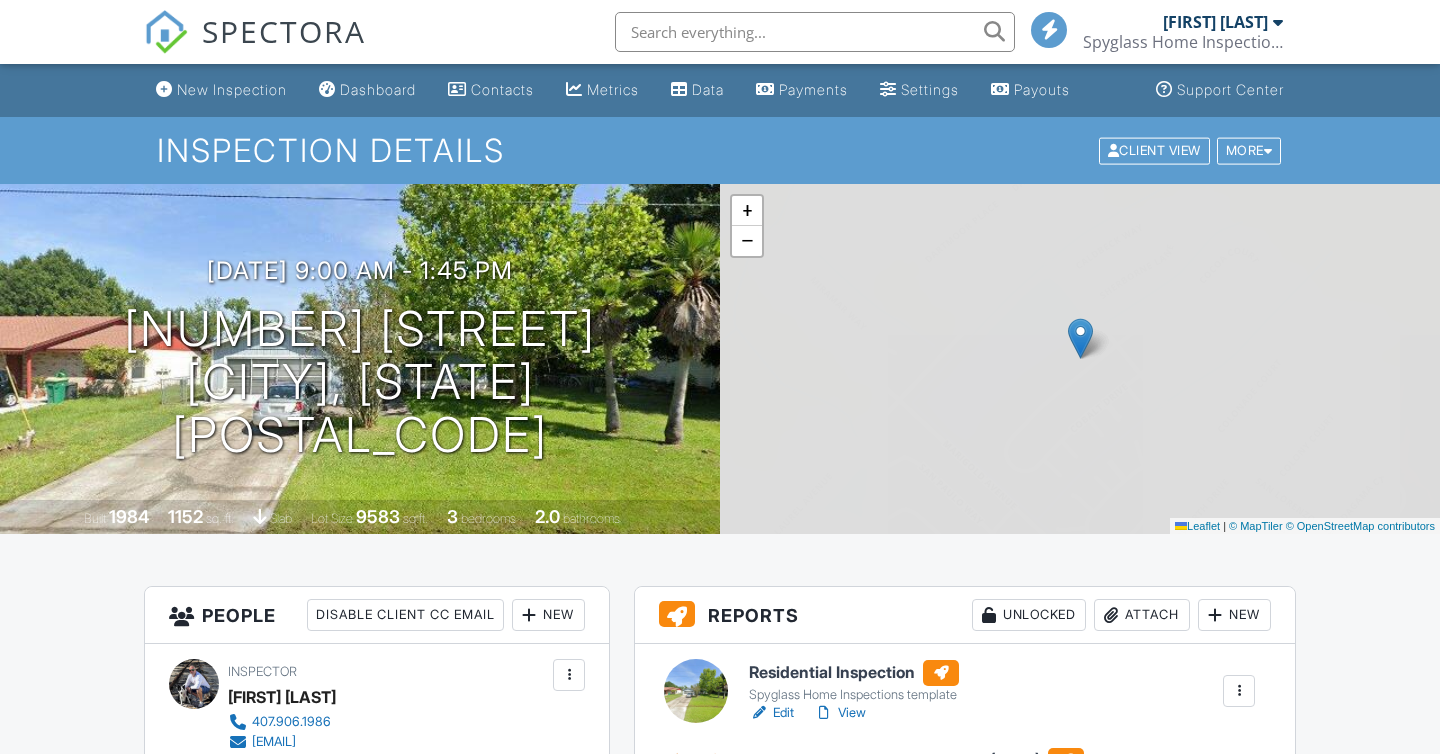scroll, scrollTop: 0, scrollLeft: 0, axis: both 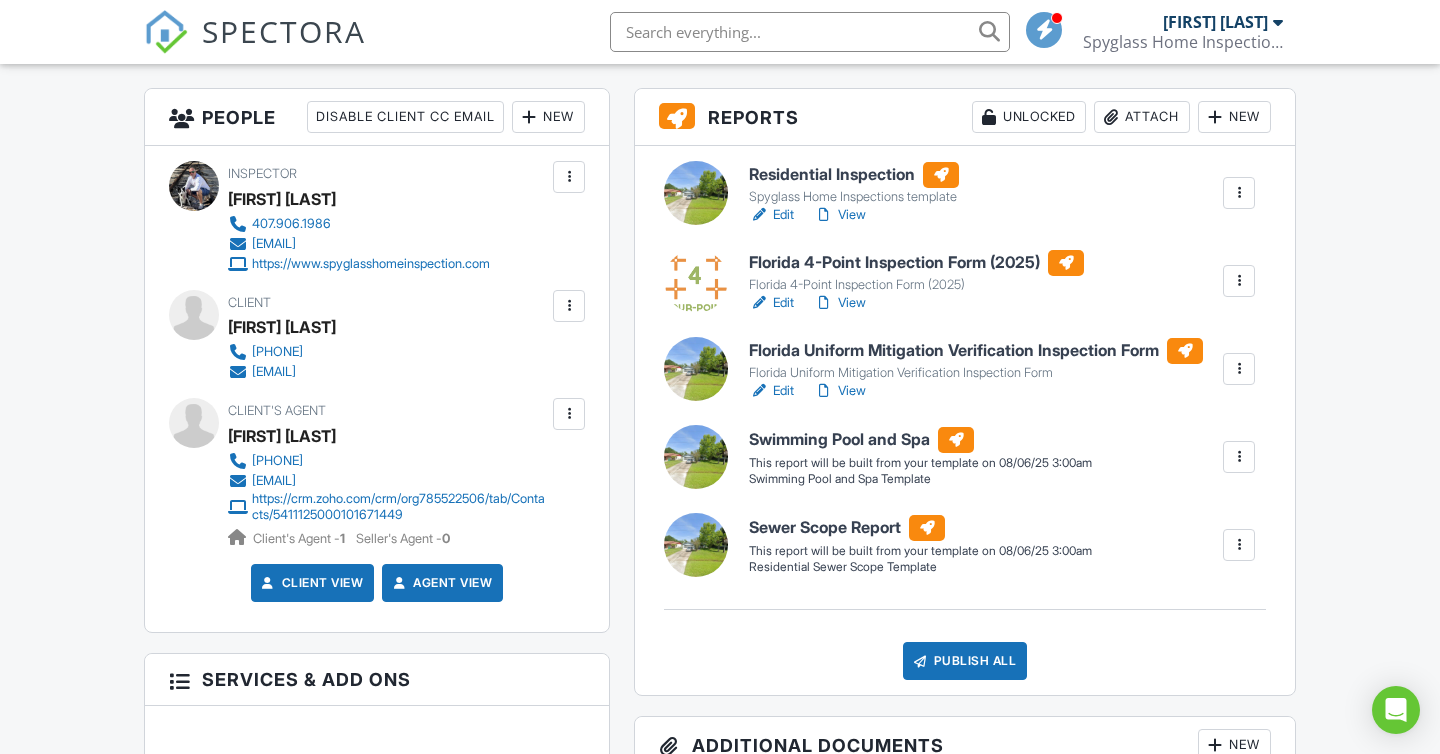 click on "Swimming Pool and Spa" at bounding box center [920, 440] 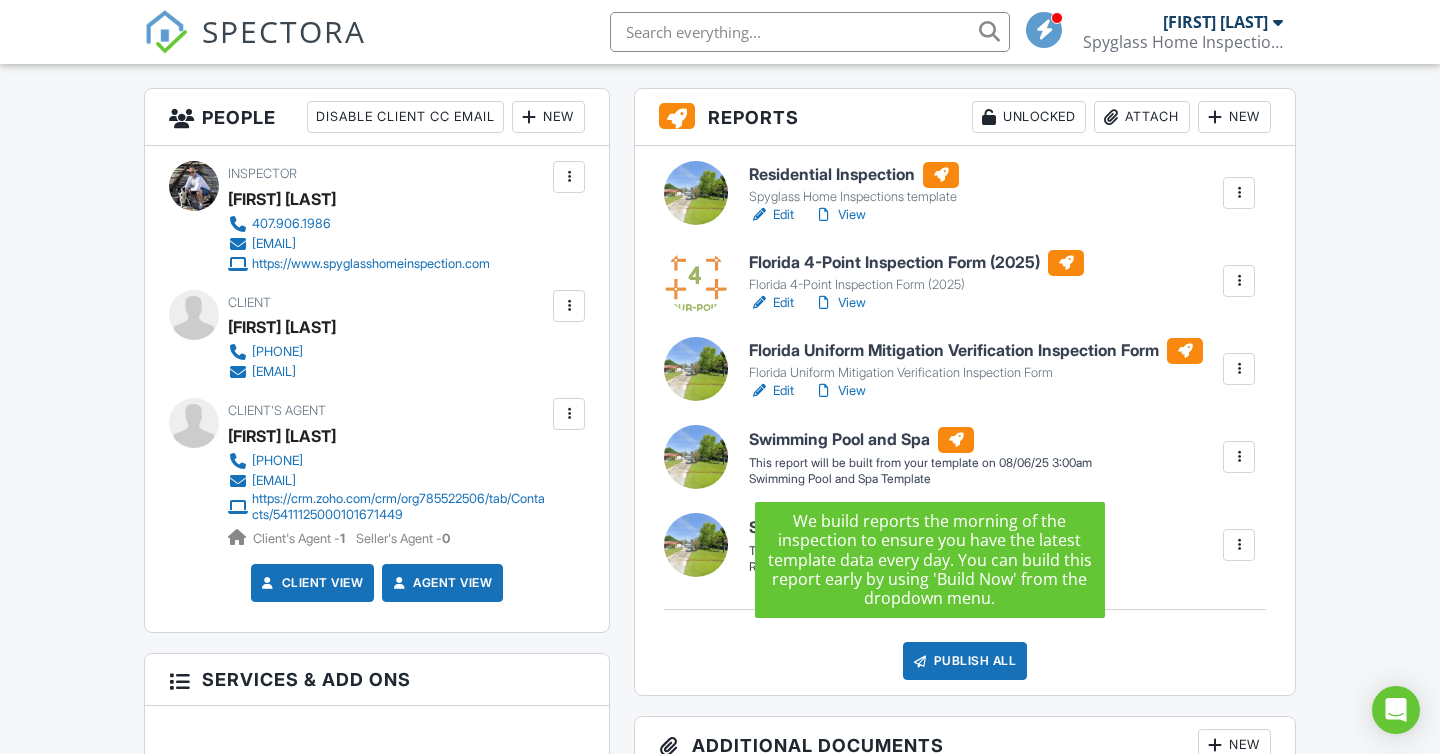 click at bounding box center (696, 457) 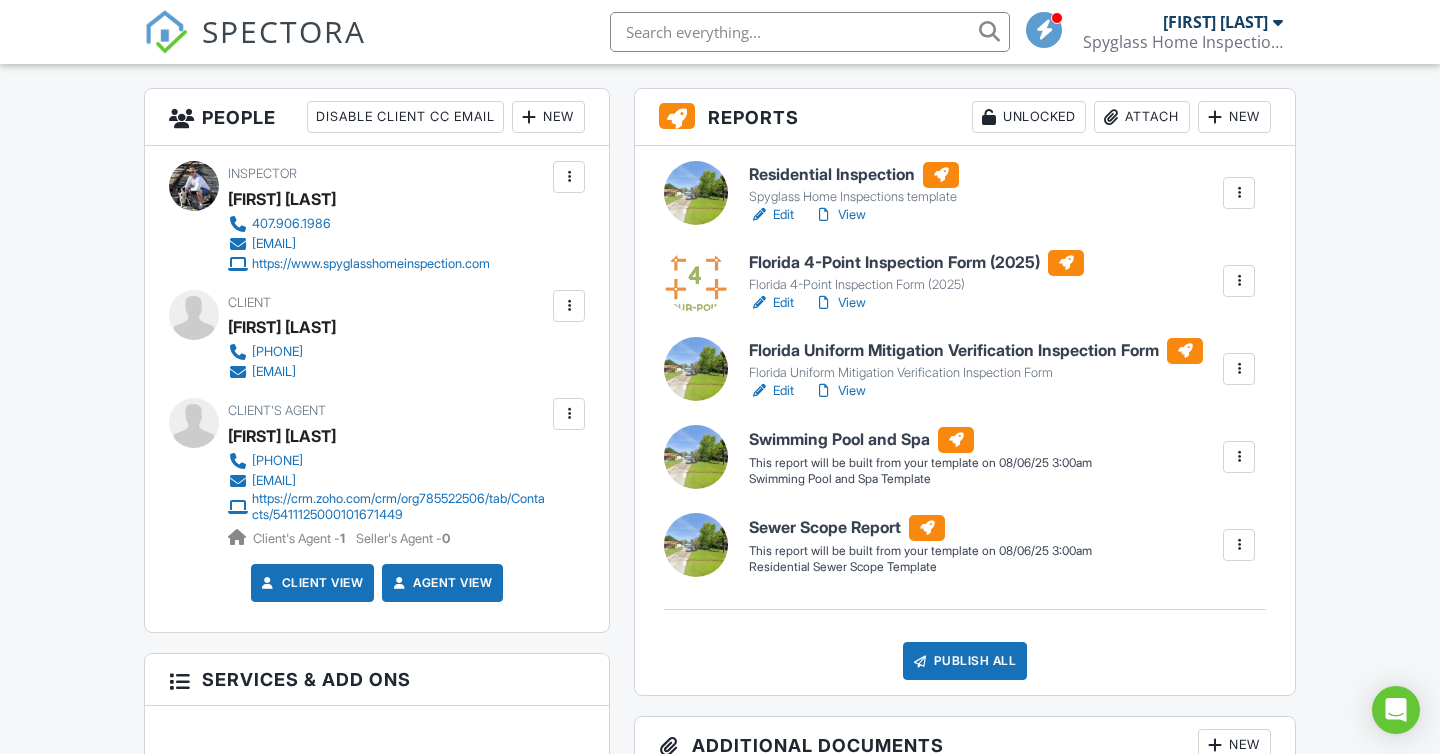 click at bounding box center (1239, 457) 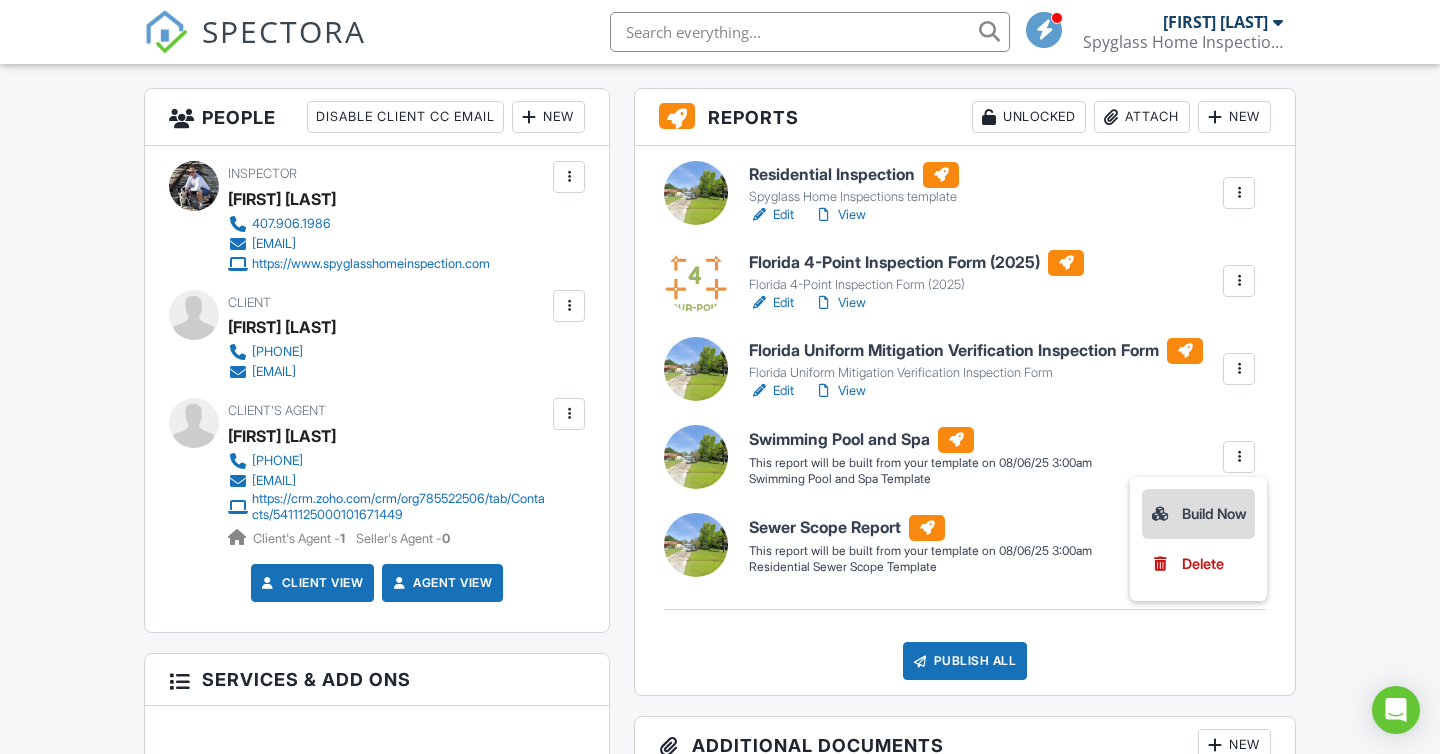 click on "Build Now" at bounding box center [1198, 514] 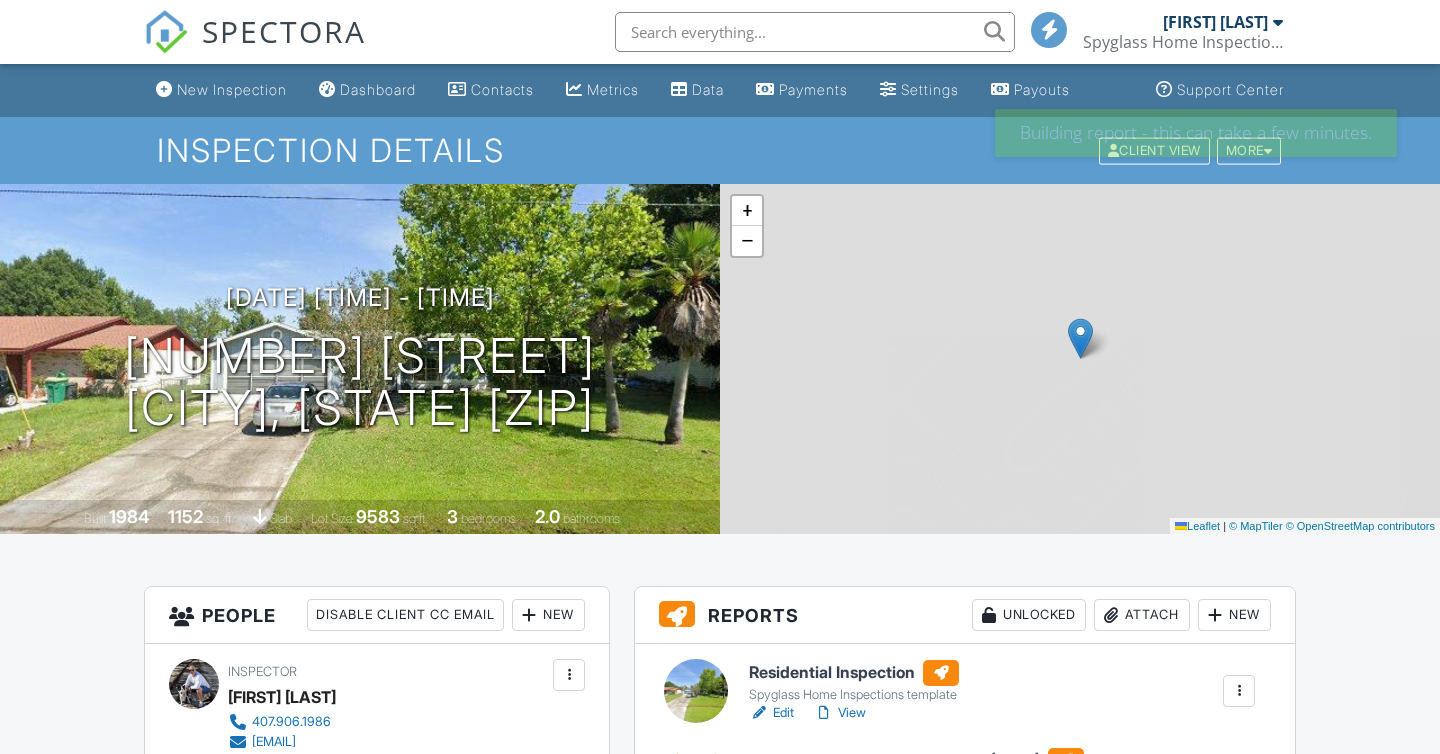 scroll, scrollTop: 0, scrollLeft: 0, axis: both 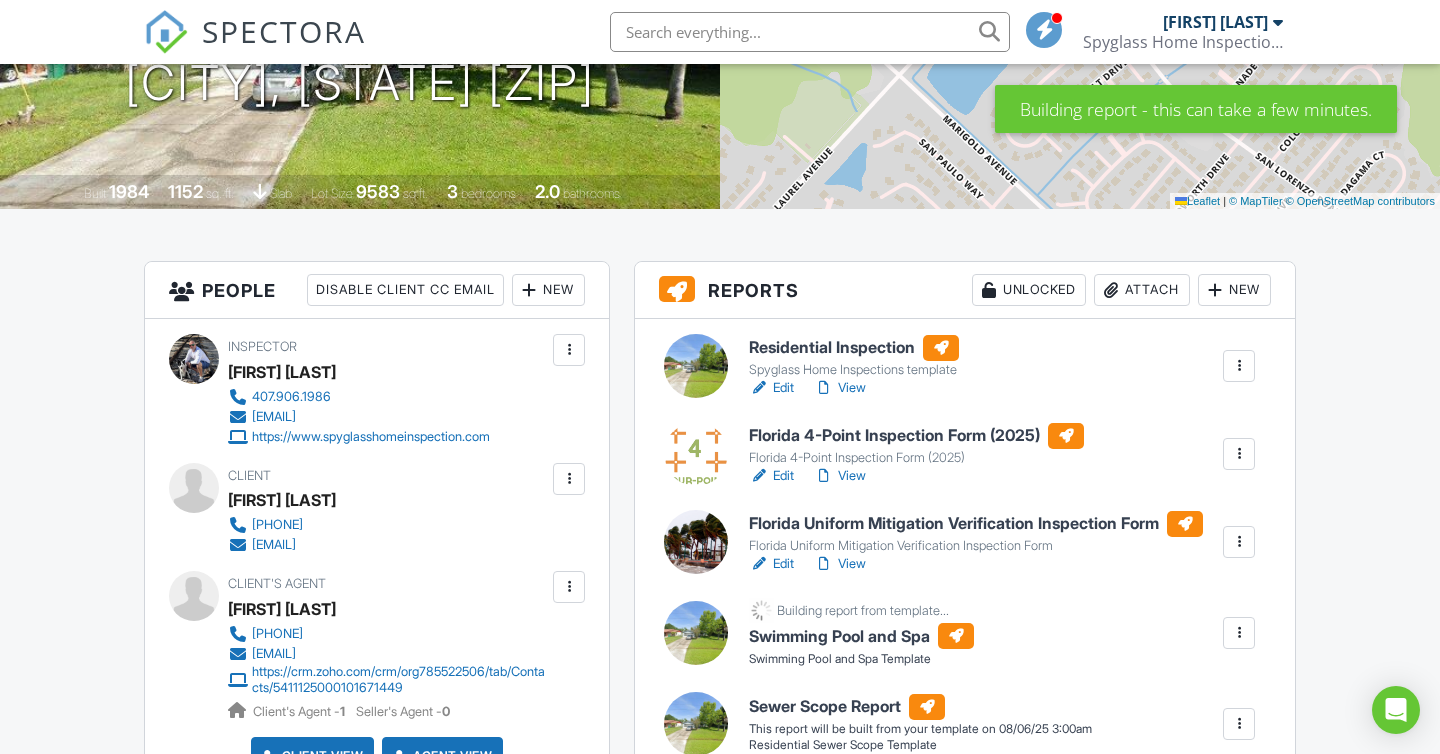 click at bounding box center (696, 633) 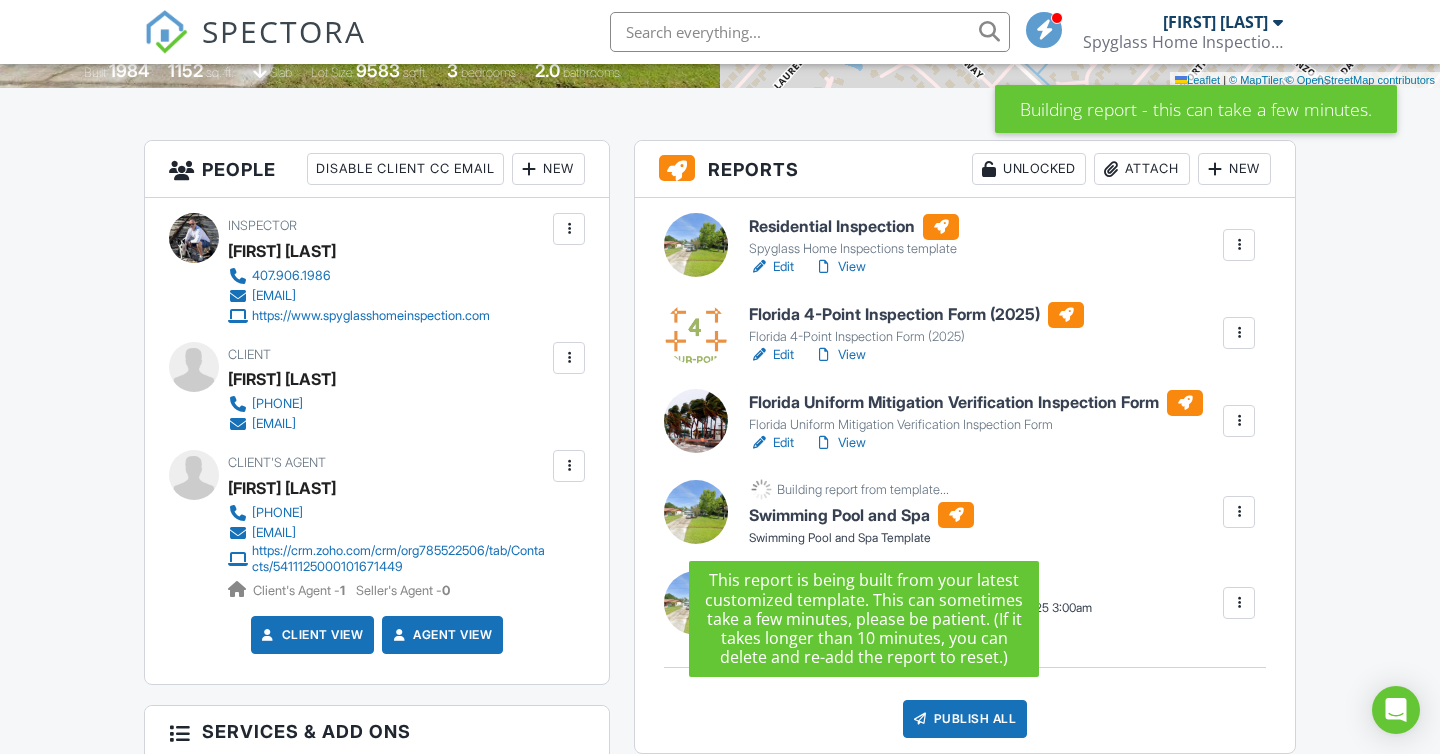 scroll, scrollTop: 476, scrollLeft: 0, axis: vertical 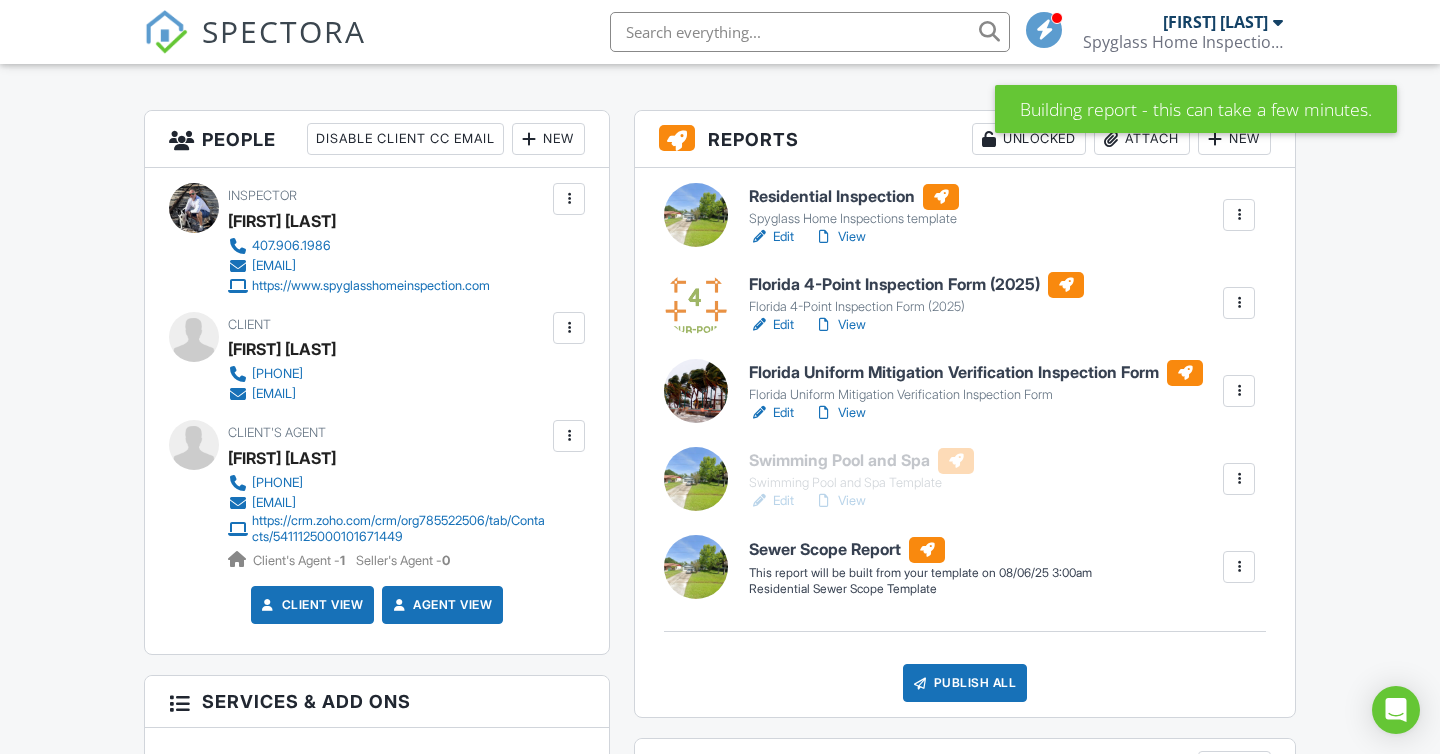 click on "Sewer Scope Report
Residential Sewer Scope Template
Edit
View
Sewer Scope Report
Residential Sewer Scope Template
This report will be built from your template on 08/06/25  3:00am
Quick Publish
Copy
Build Now
Delete" at bounding box center [1002, 567] 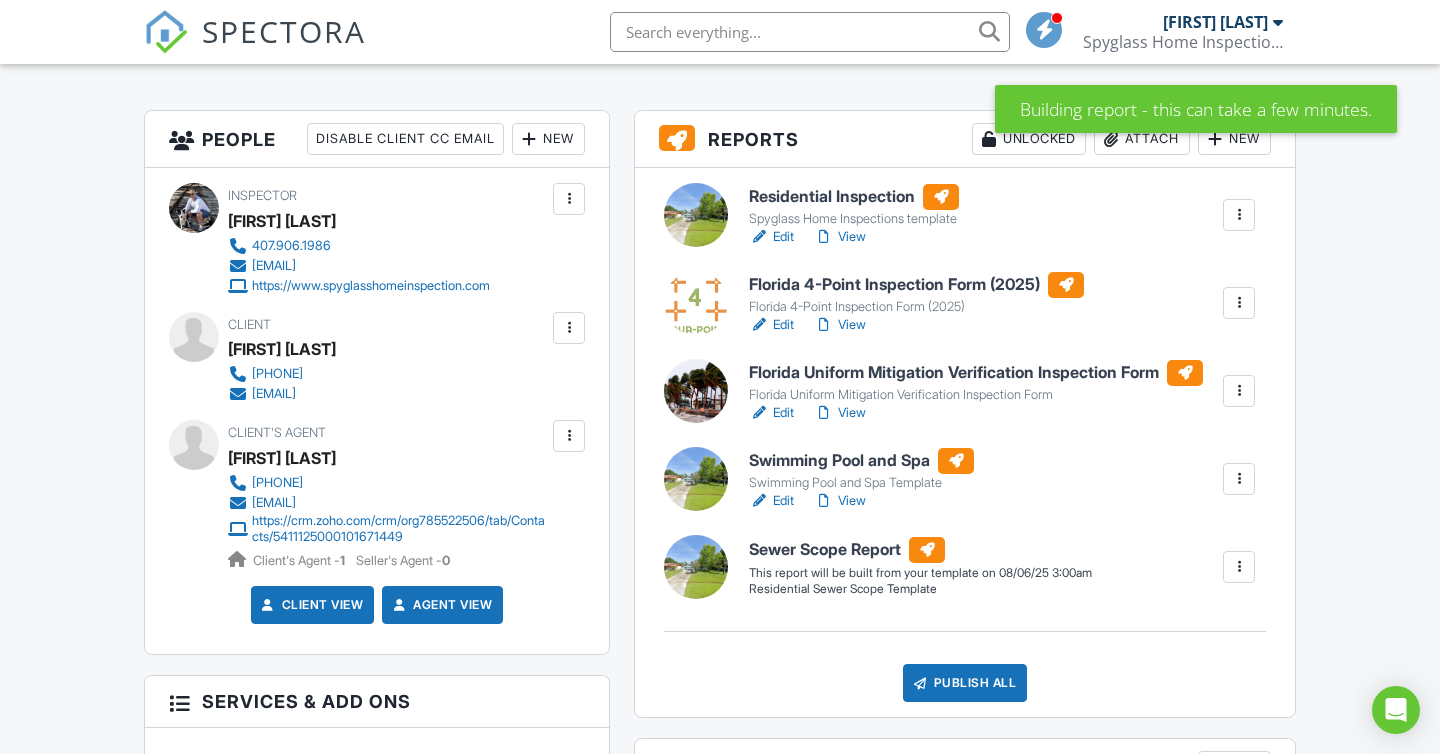 click at bounding box center (1239, 567) 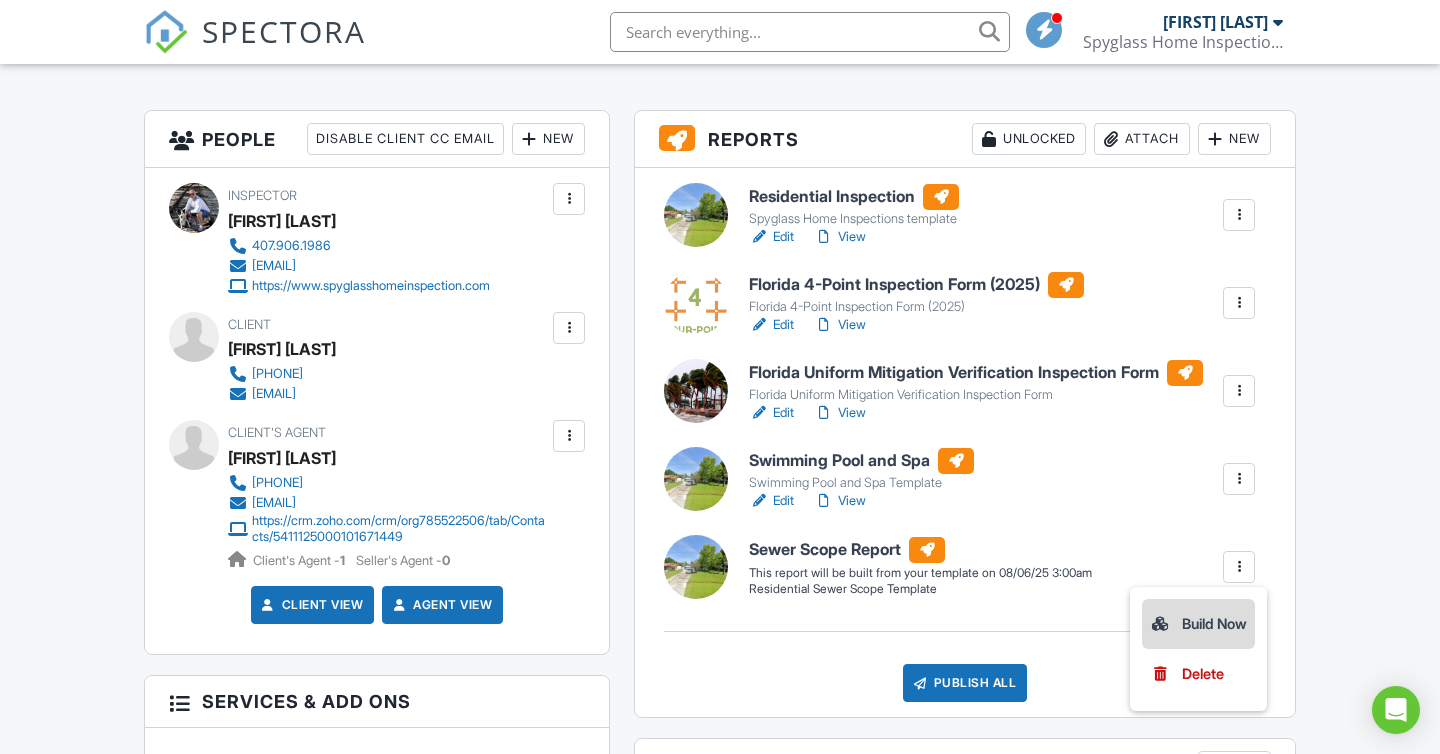 click on "Build Now" at bounding box center (1198, 624) 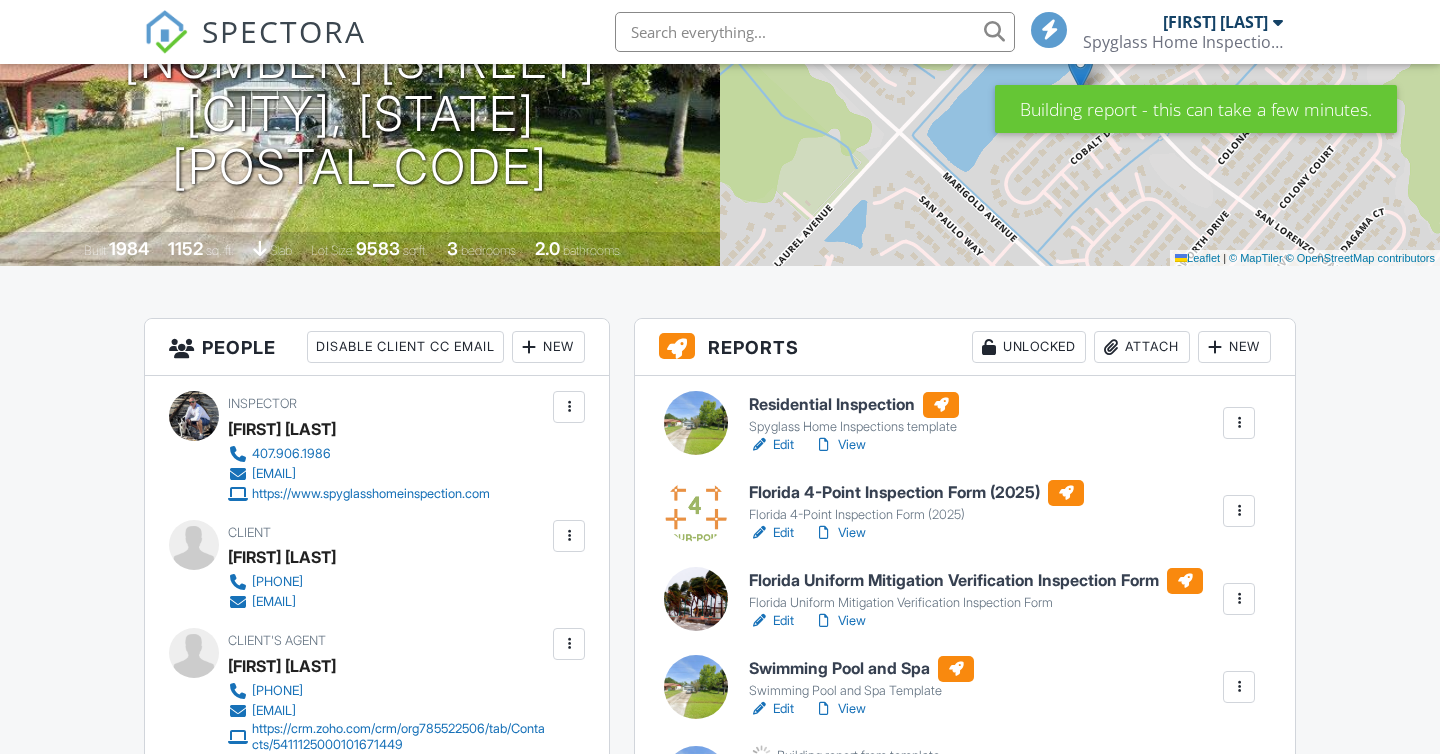 scroll, scrollTop: 809, scrollLeft: 0, axis: vertical 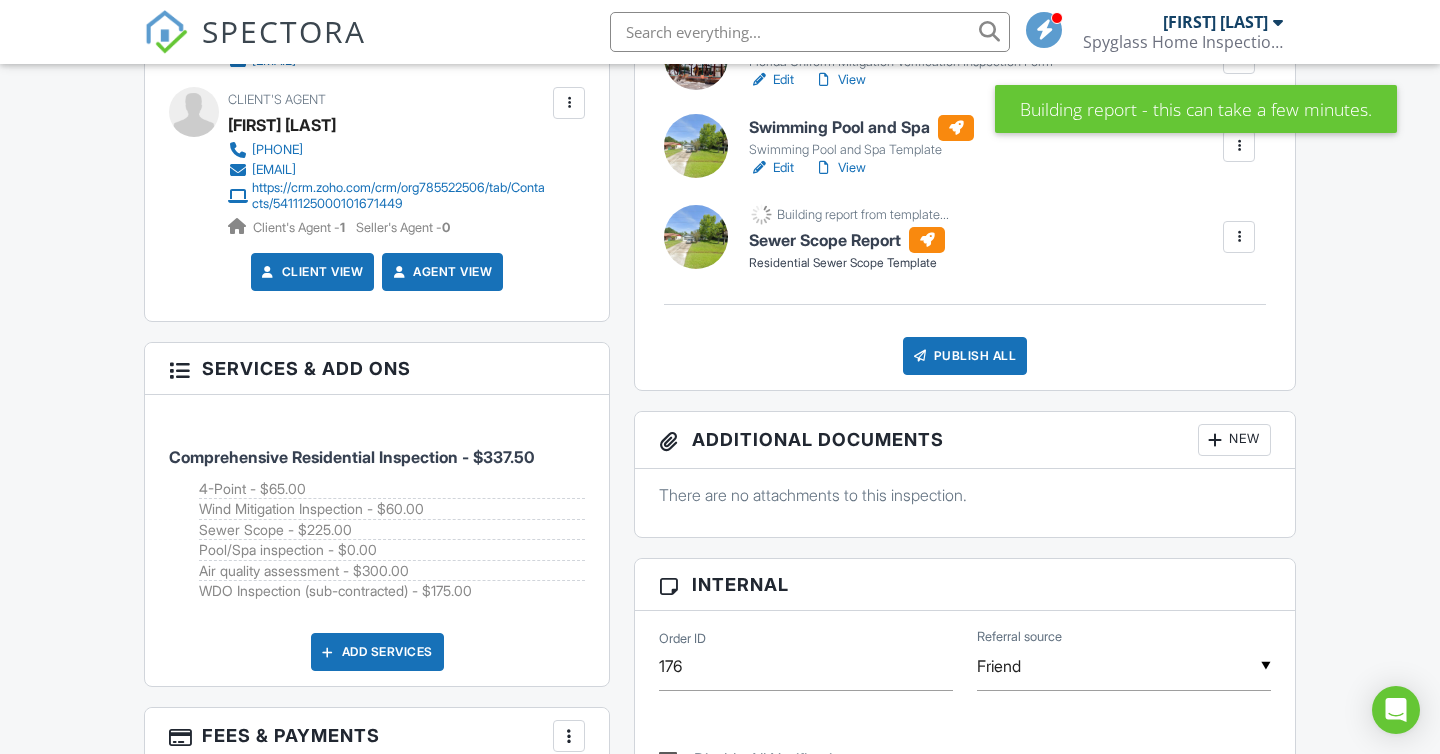 click on "Swimming Pool and Spa" at bounding box center [861, 128] 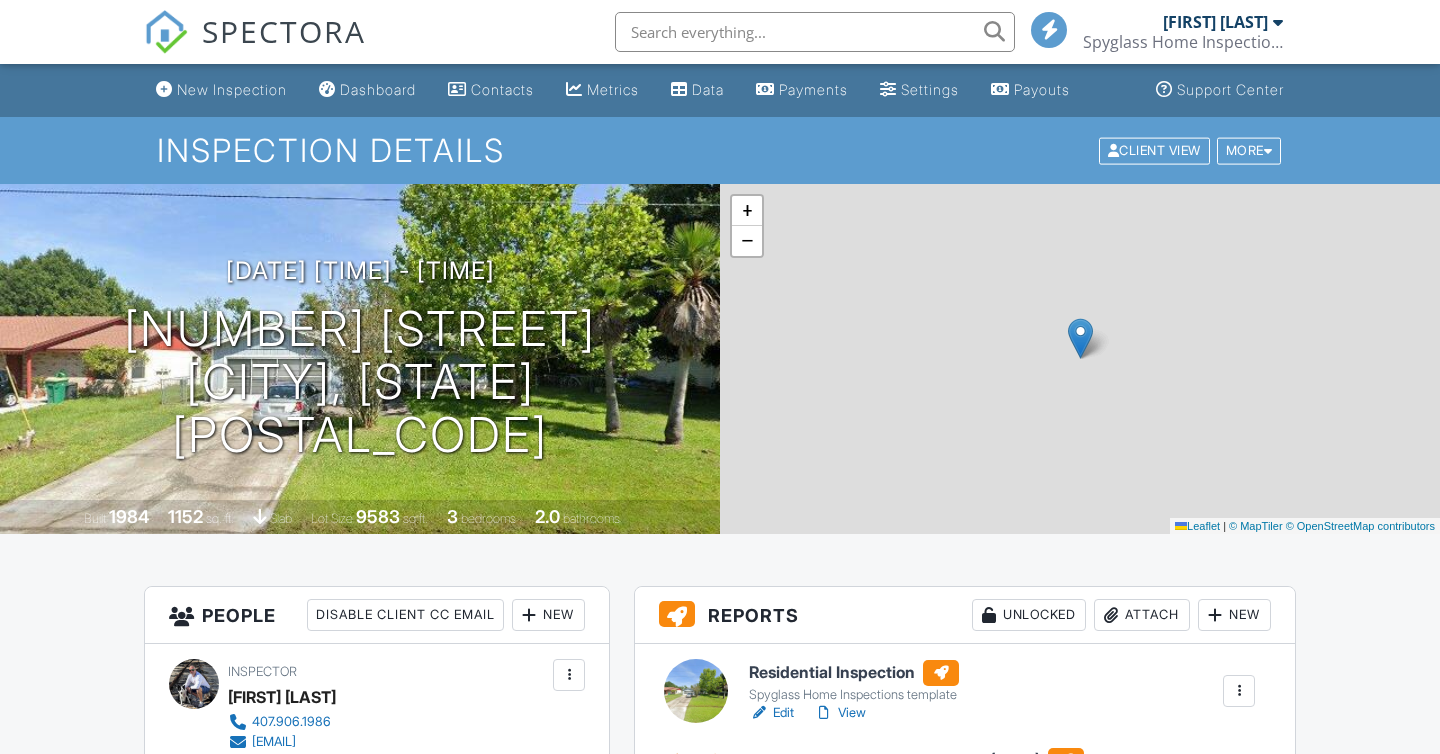scroll, scrollTop: 0, scrollLeft: 0, axis: both 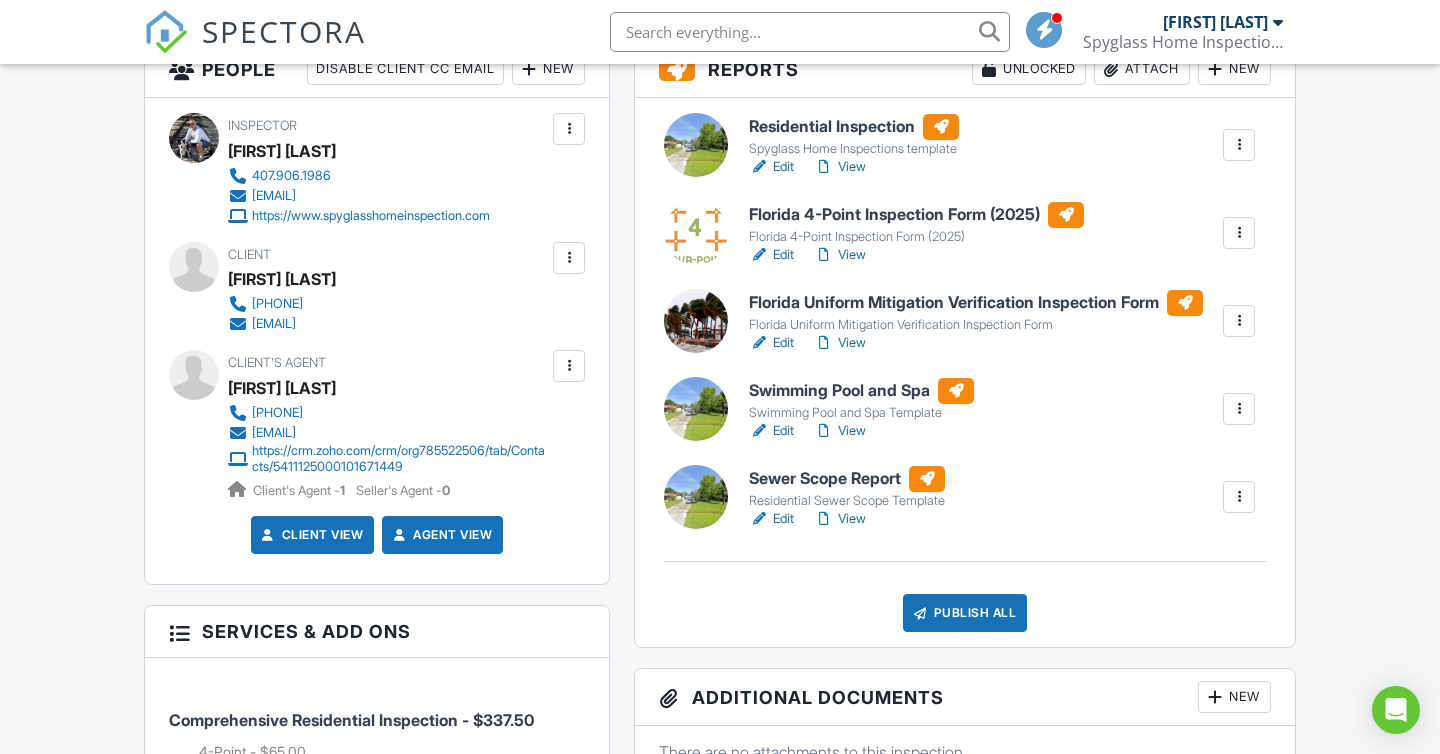 click on "Sewer Scope Report" at bounding box center (847, 479) 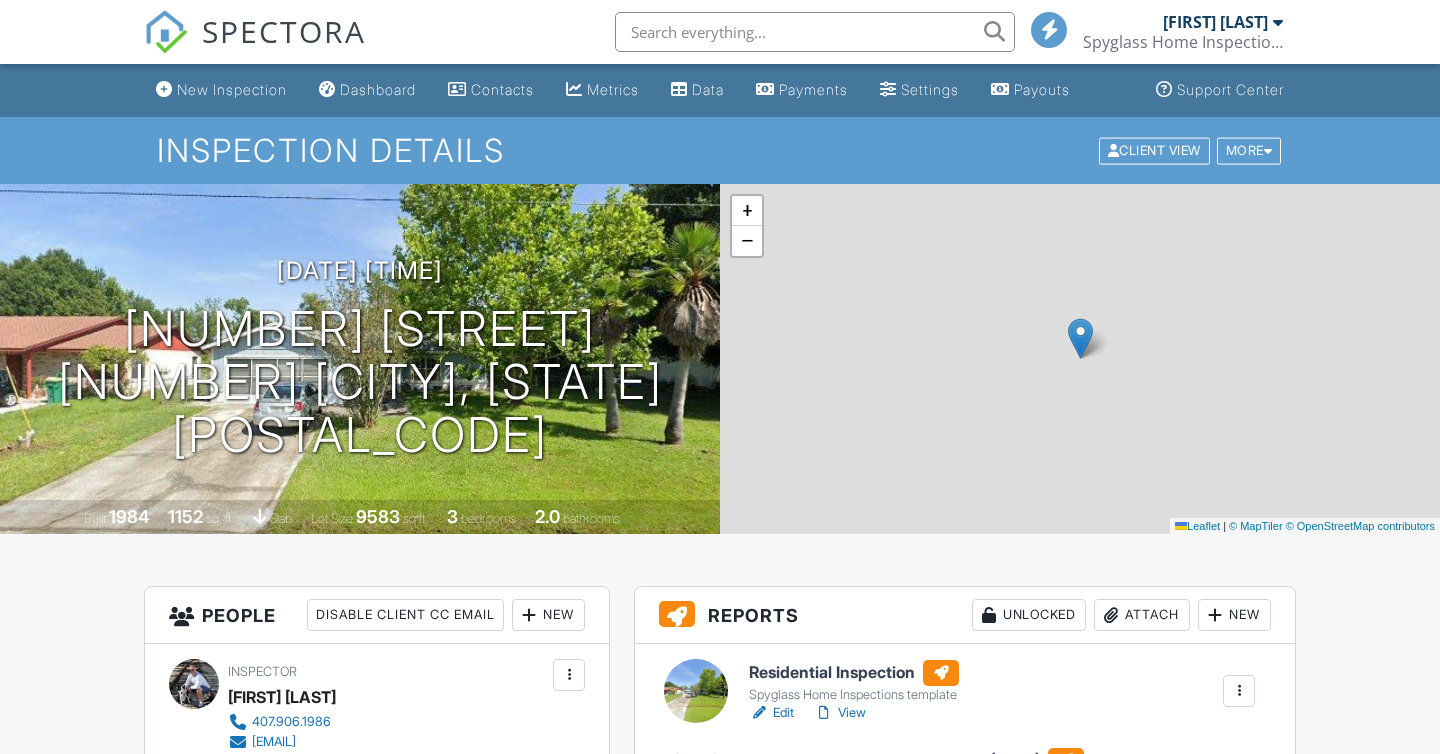 scroll, scrollTop: 0, scrollLeft: 0, axis: both 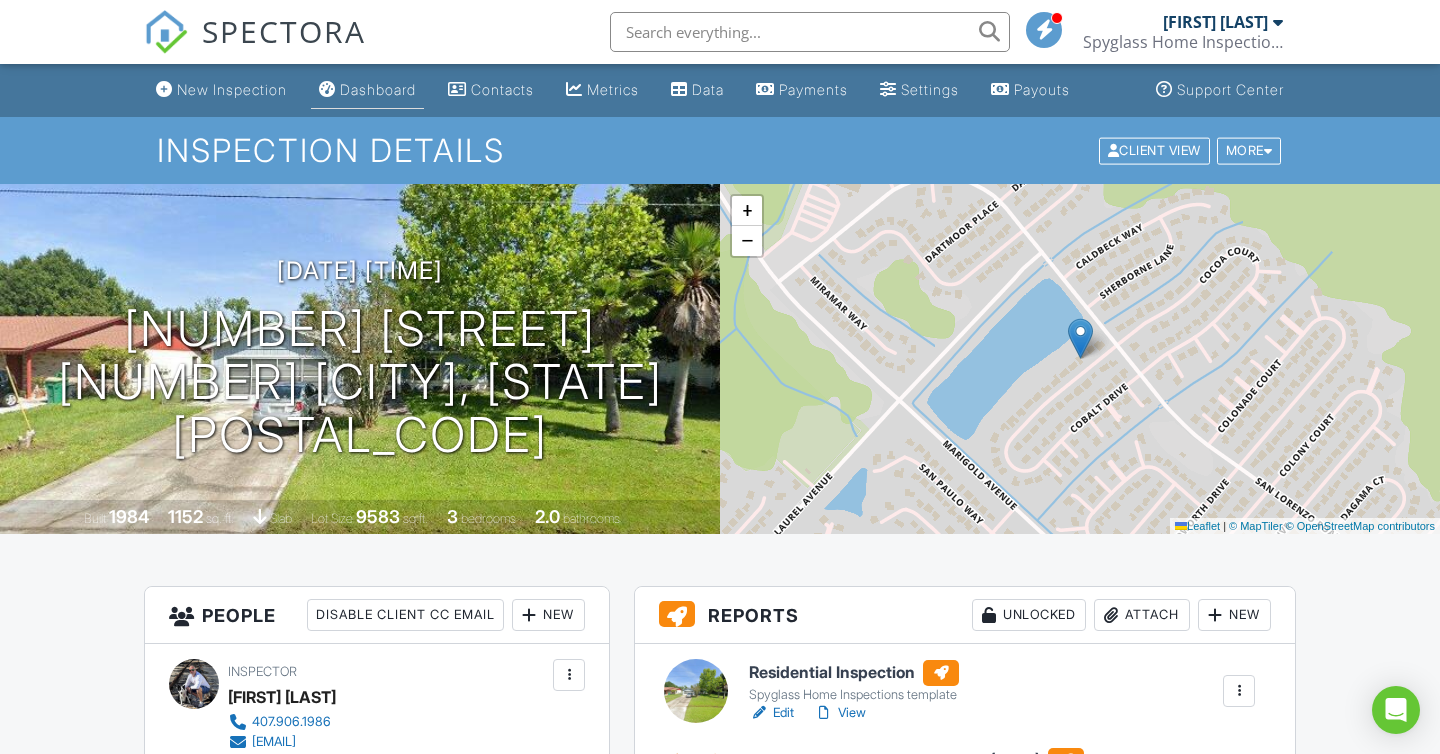 click on "Dashboard" at bounding box center (378, 89) 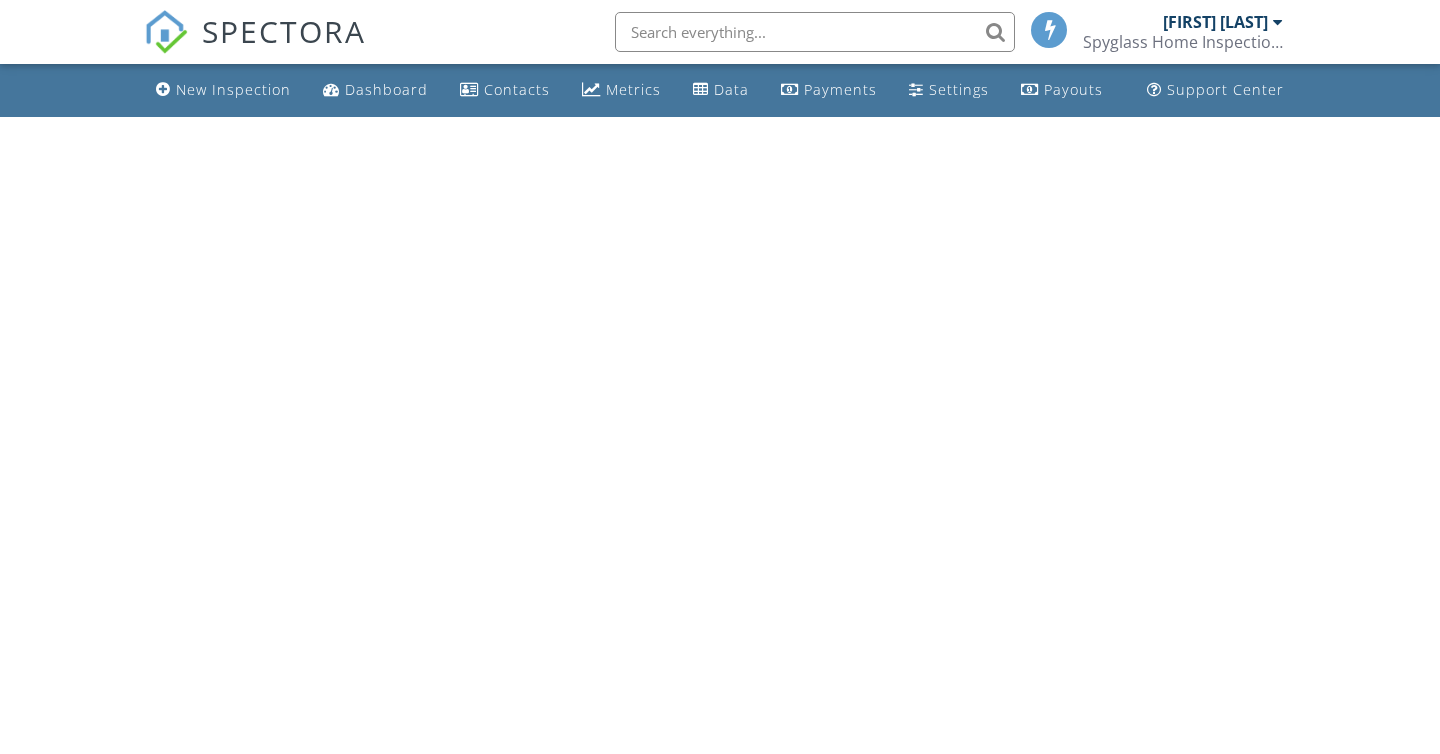 scroll, scrollTop: 0, scrollLeft: 0, axis: both 